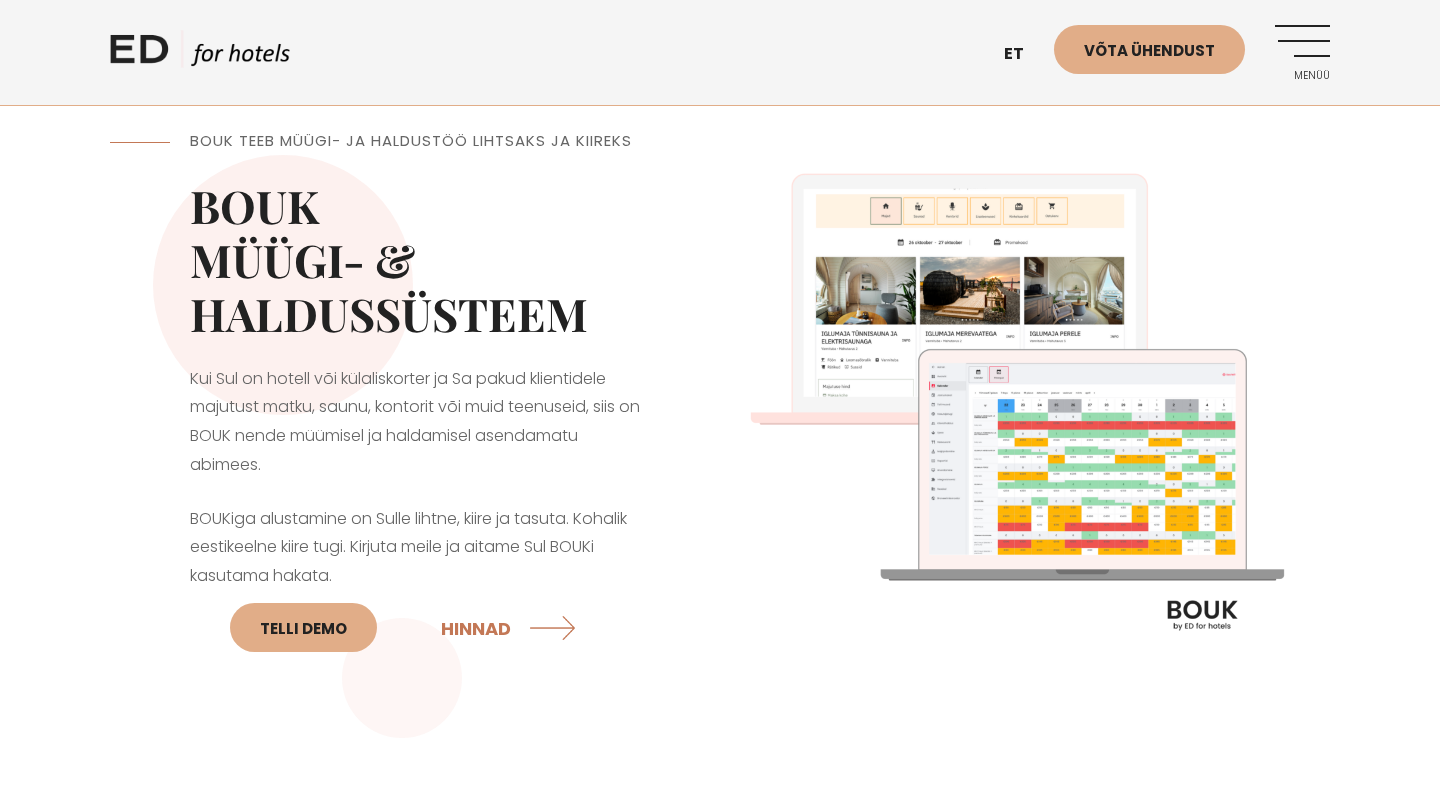 scroll, scrollTop: 0, scrollLeft: 0, axis: both 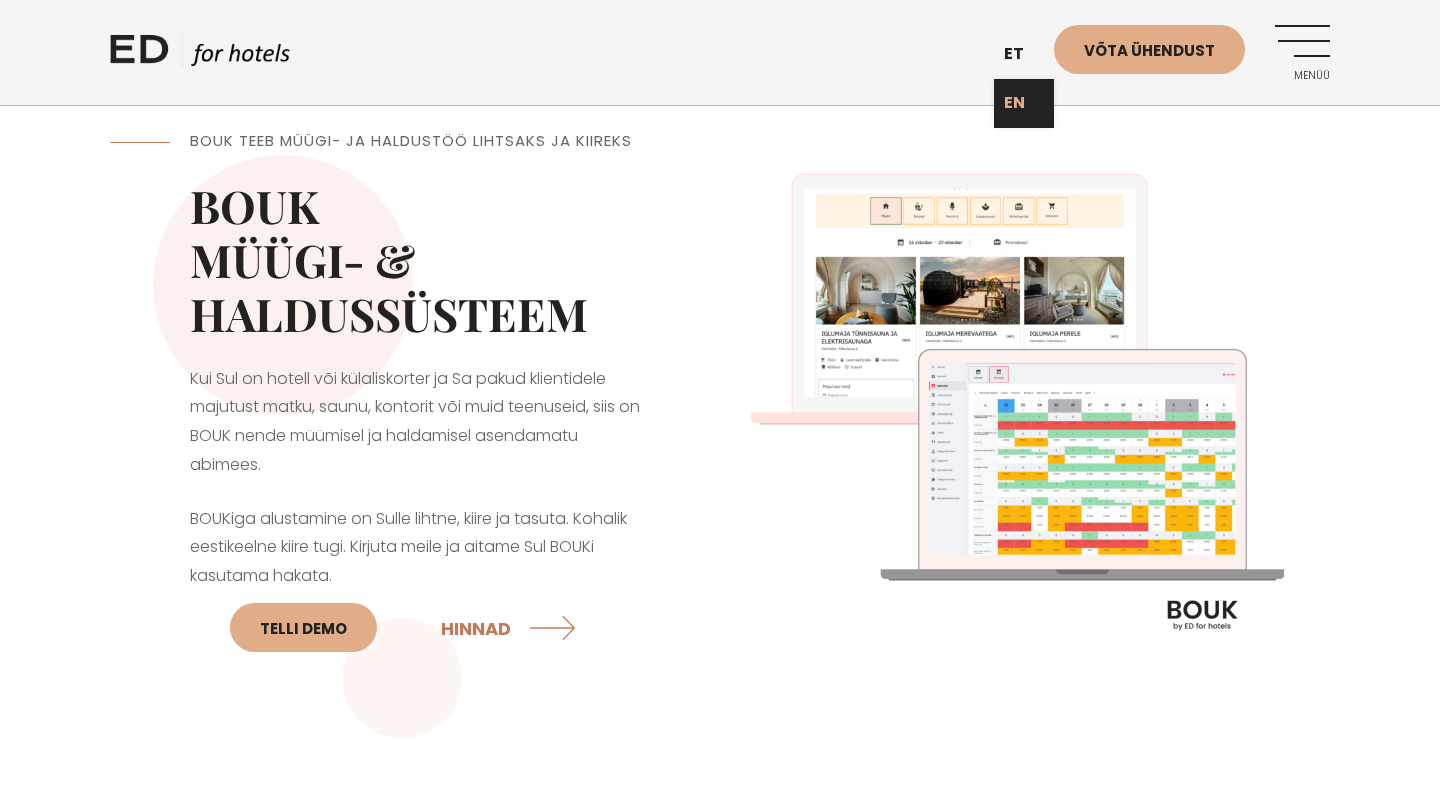 click on "EN" at bounding box center [1024, 103] 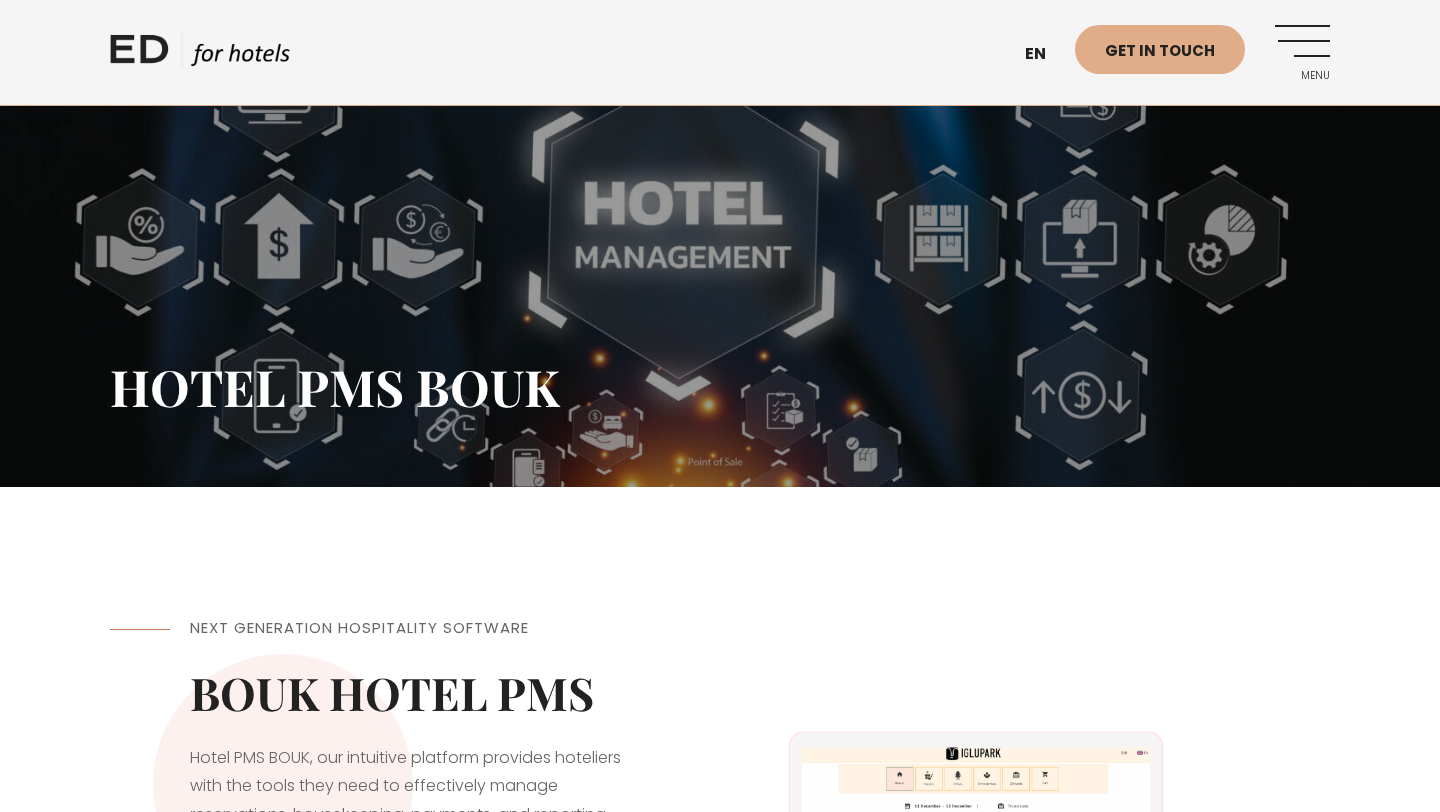 scroll, scrollTop: 136, scrollLeft: 0, axis: vertical 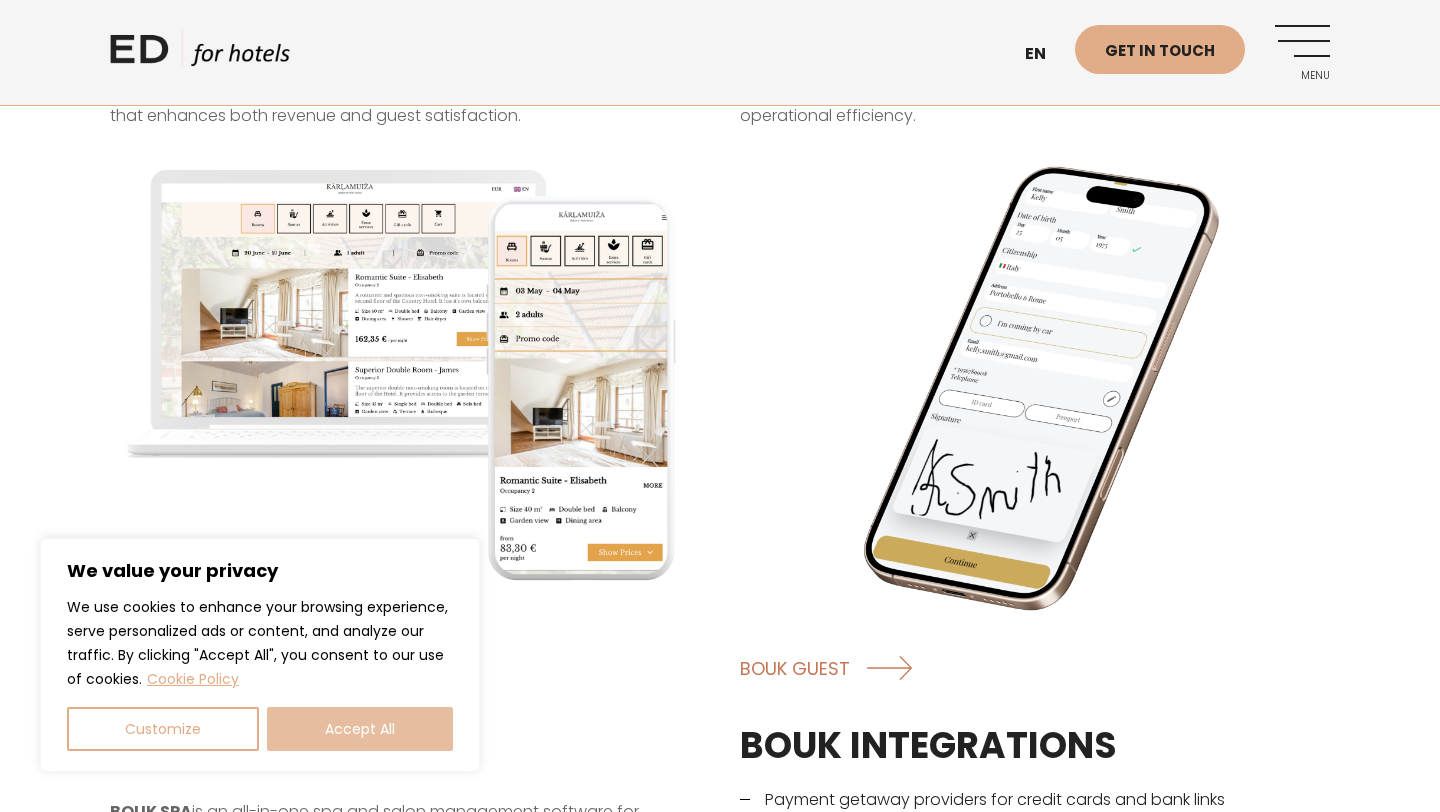 click on "Accept All" at bounding box center (360, 729) 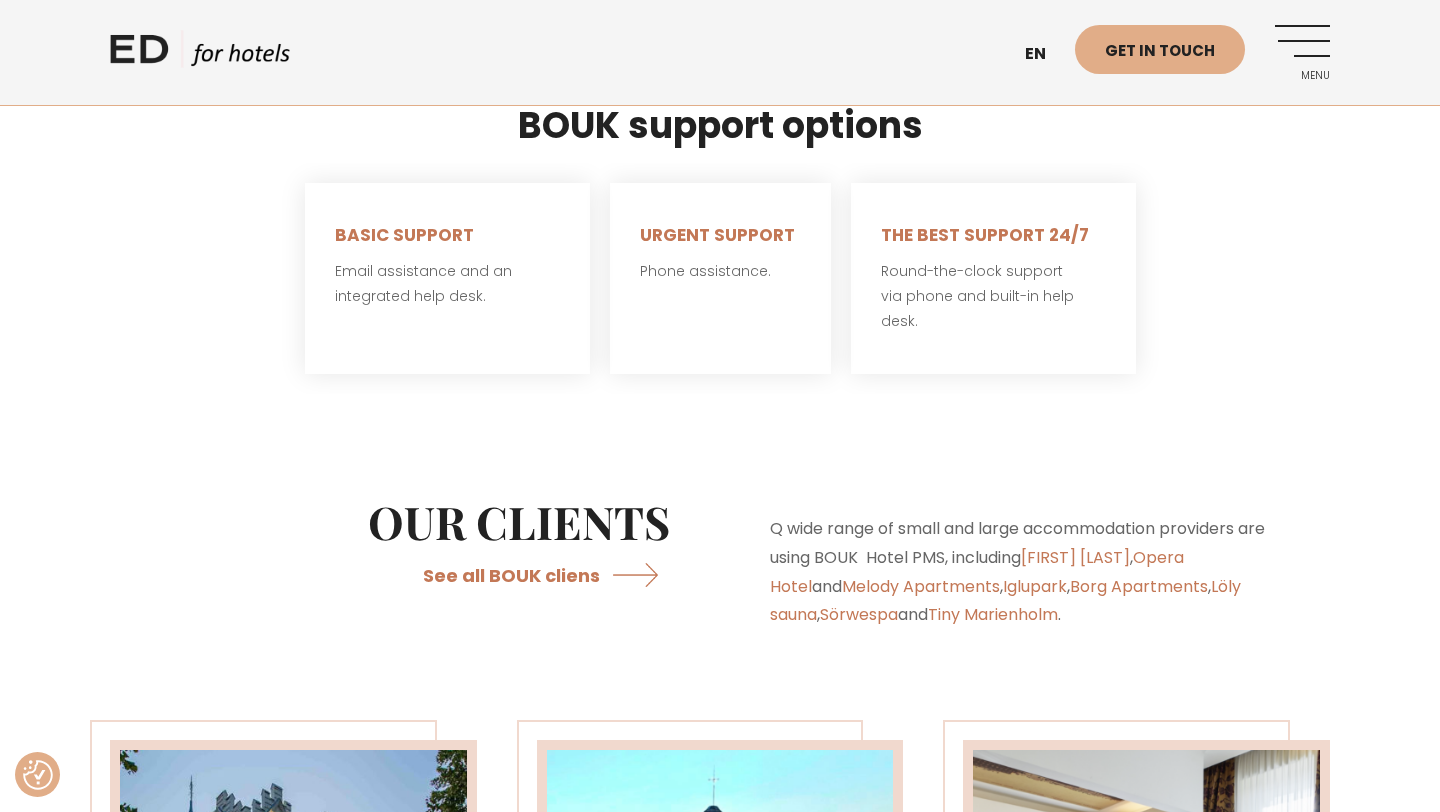 scroll, scrollTop: 4139, scrollLeft: 0, axis: vertical 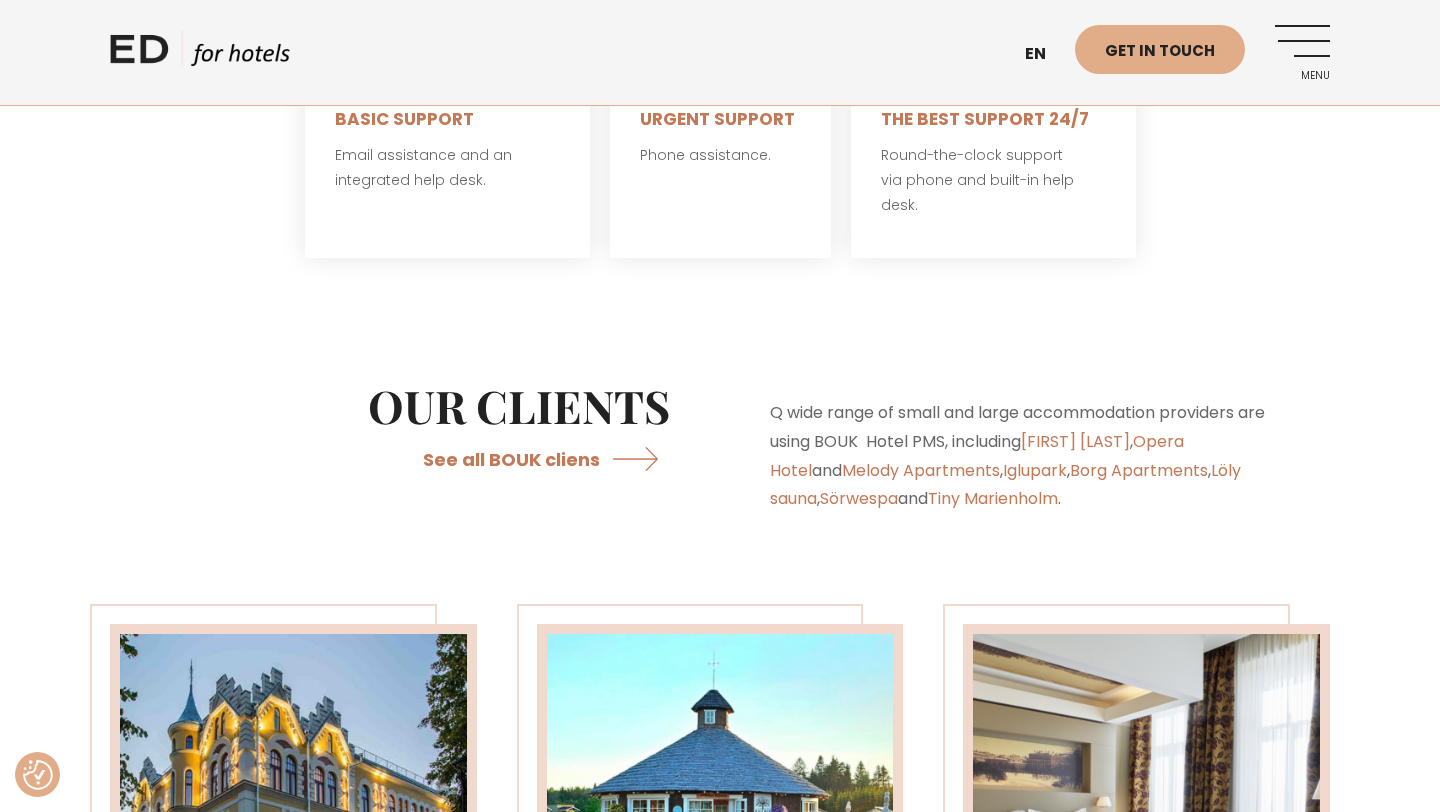 click on "Menu" at bounding box center (1302, 52) 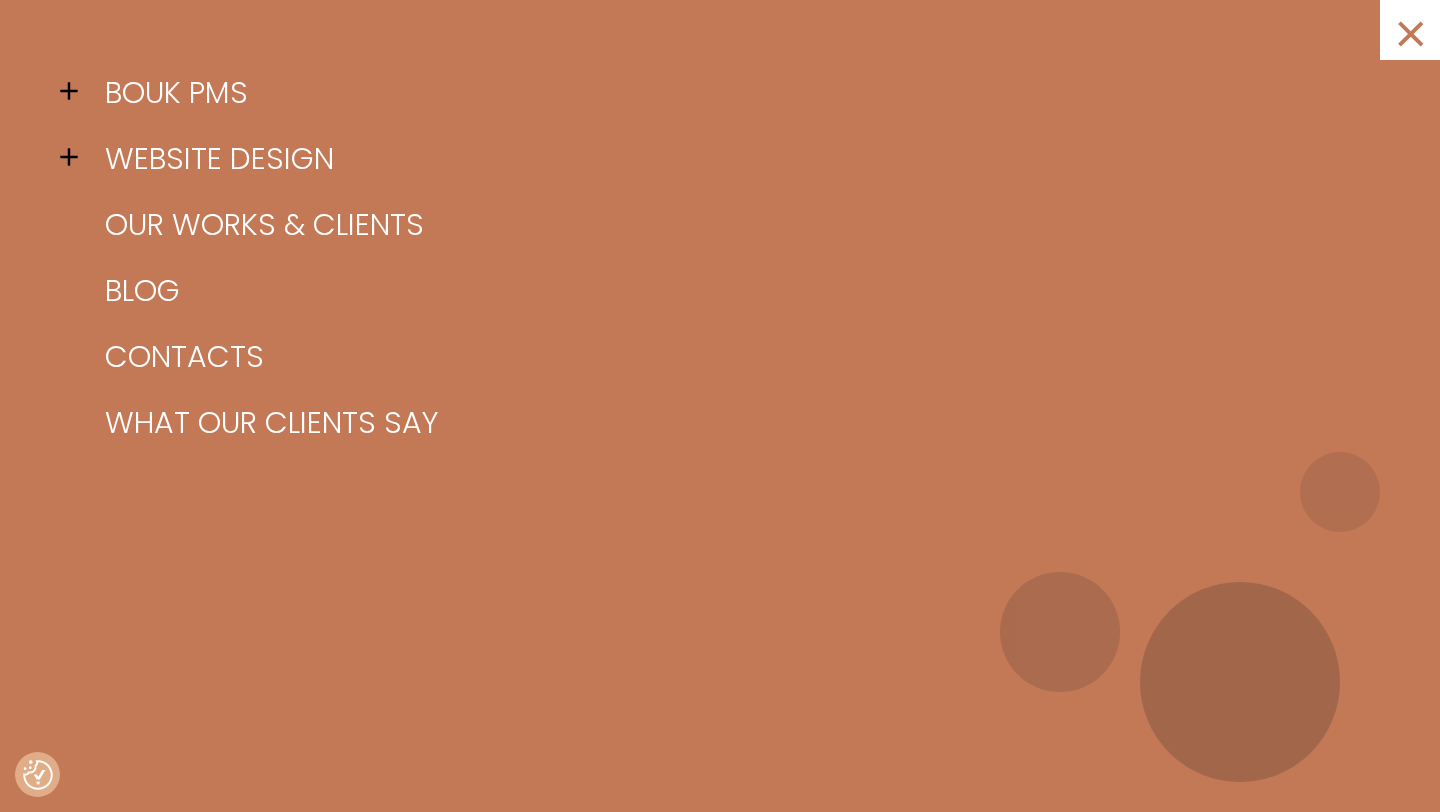 click at bounding box center (75, 157) 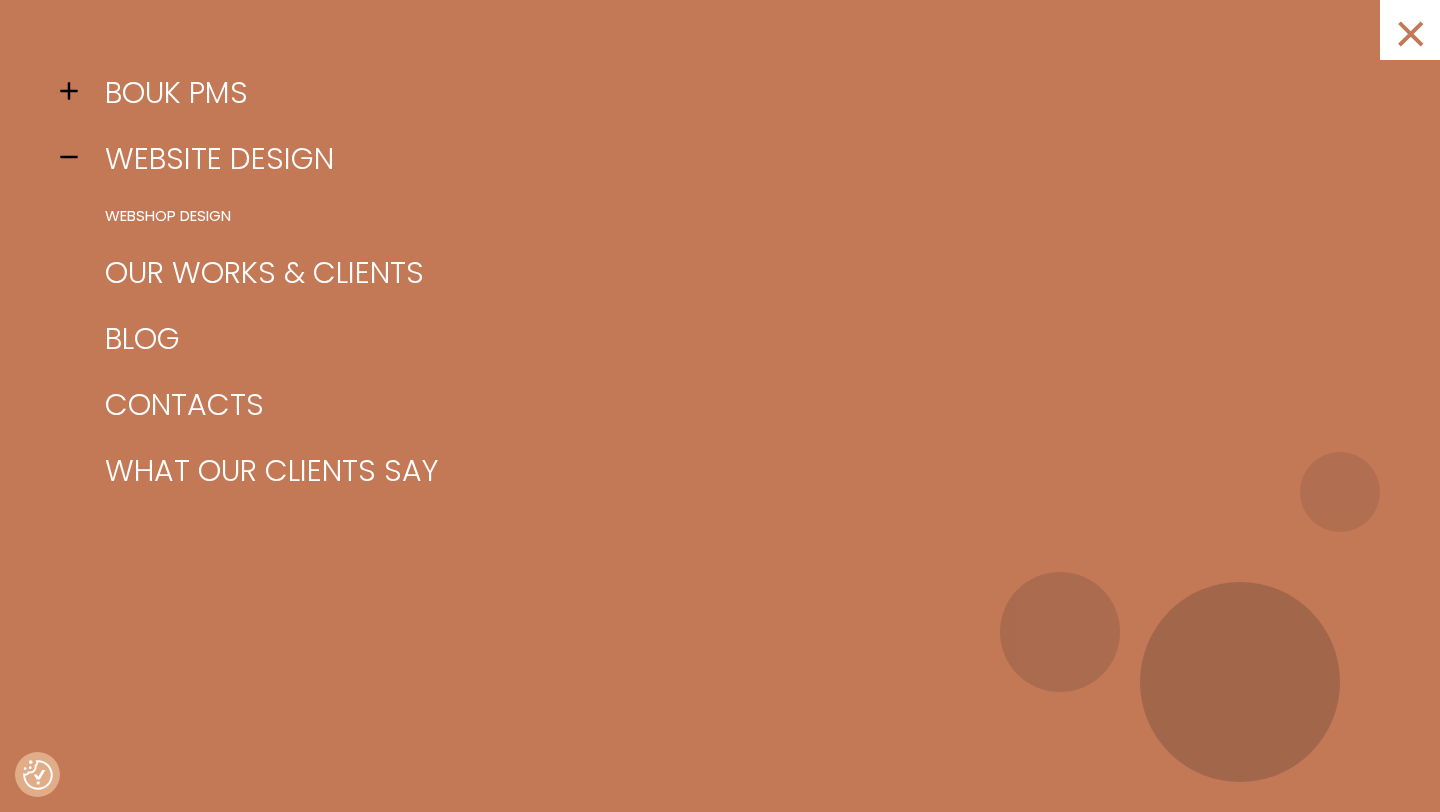 click at bounding box center [75, 91] 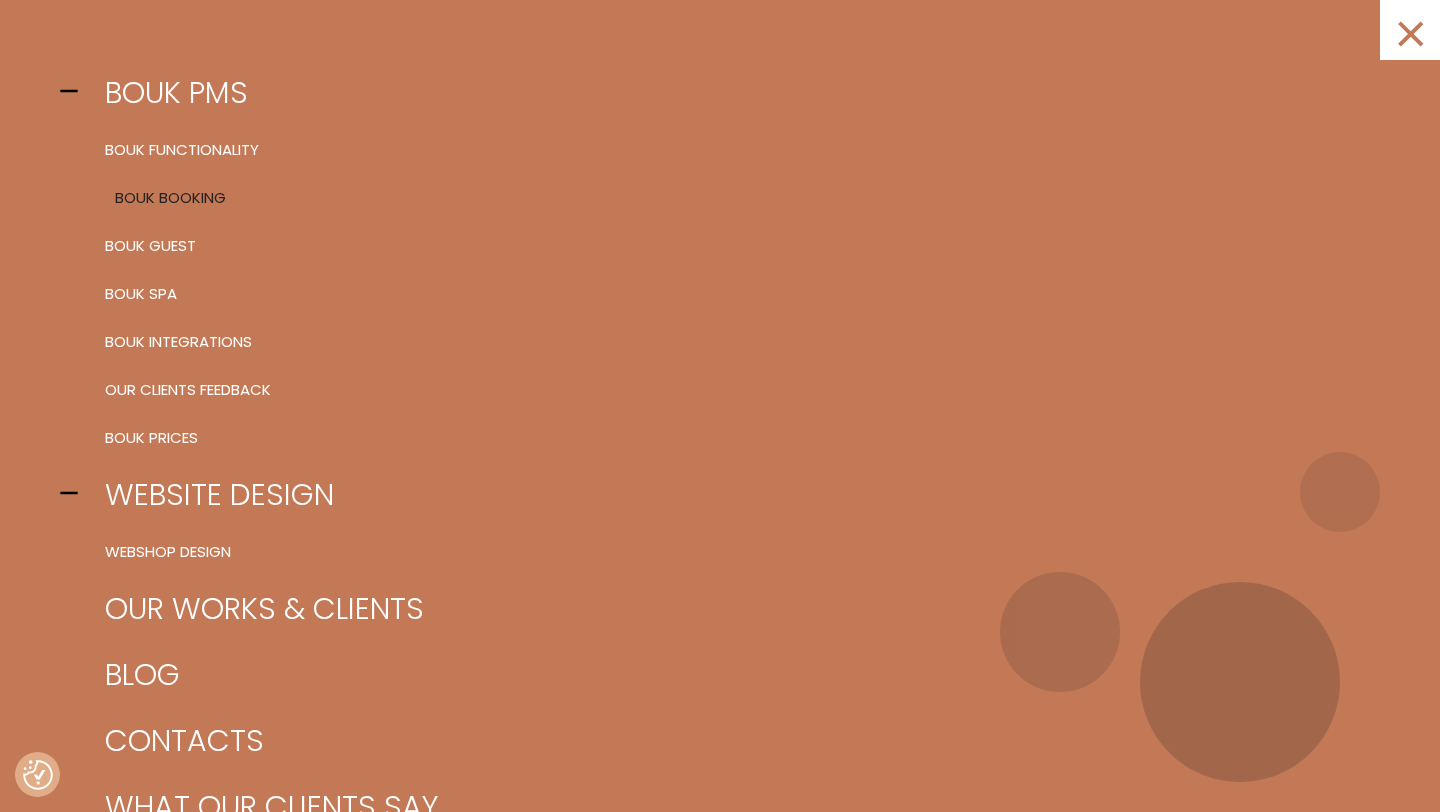 click on "BOUK Booking" at bounding box center [745, 198] 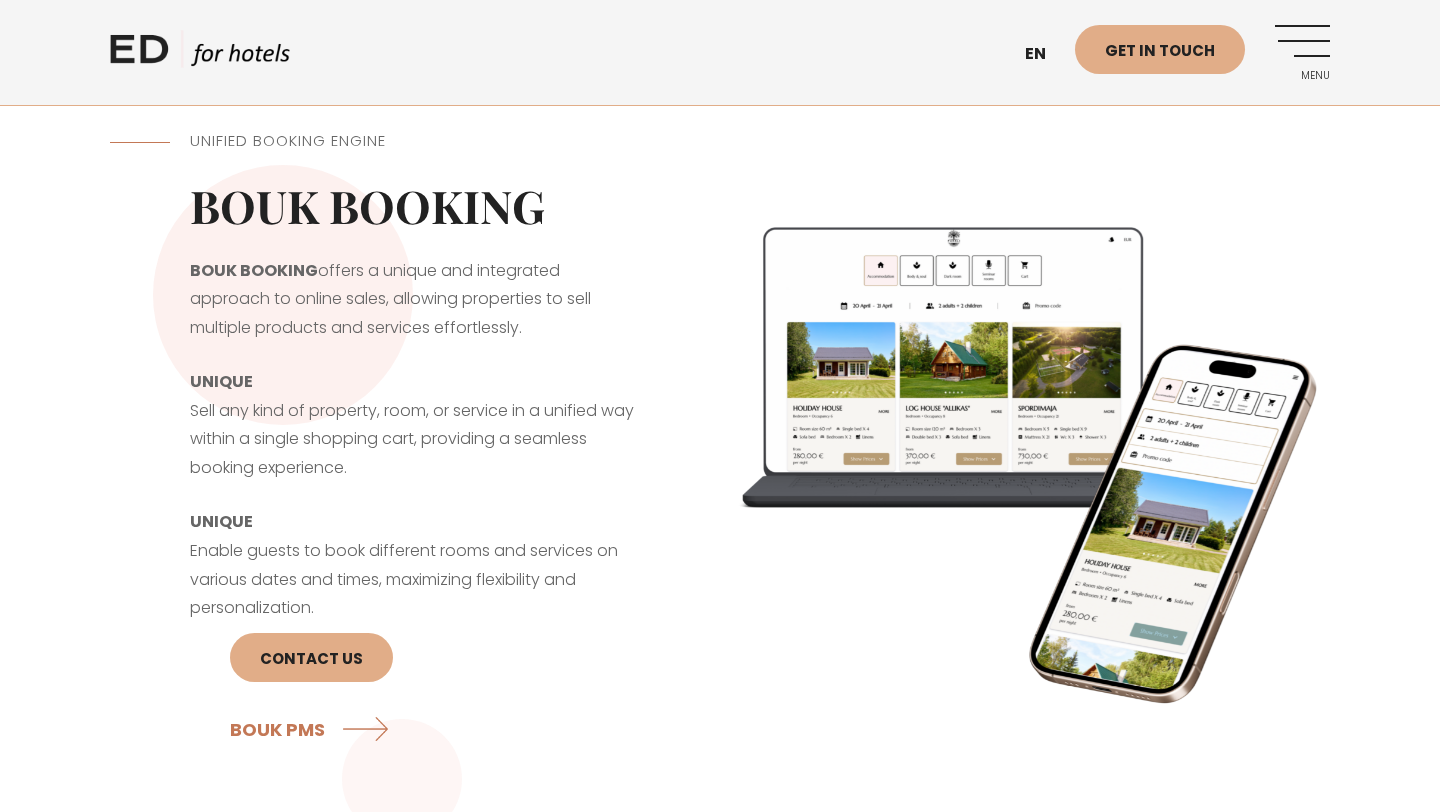 scroll, scrollTop: 0, scrollLeft: 0, axis: both 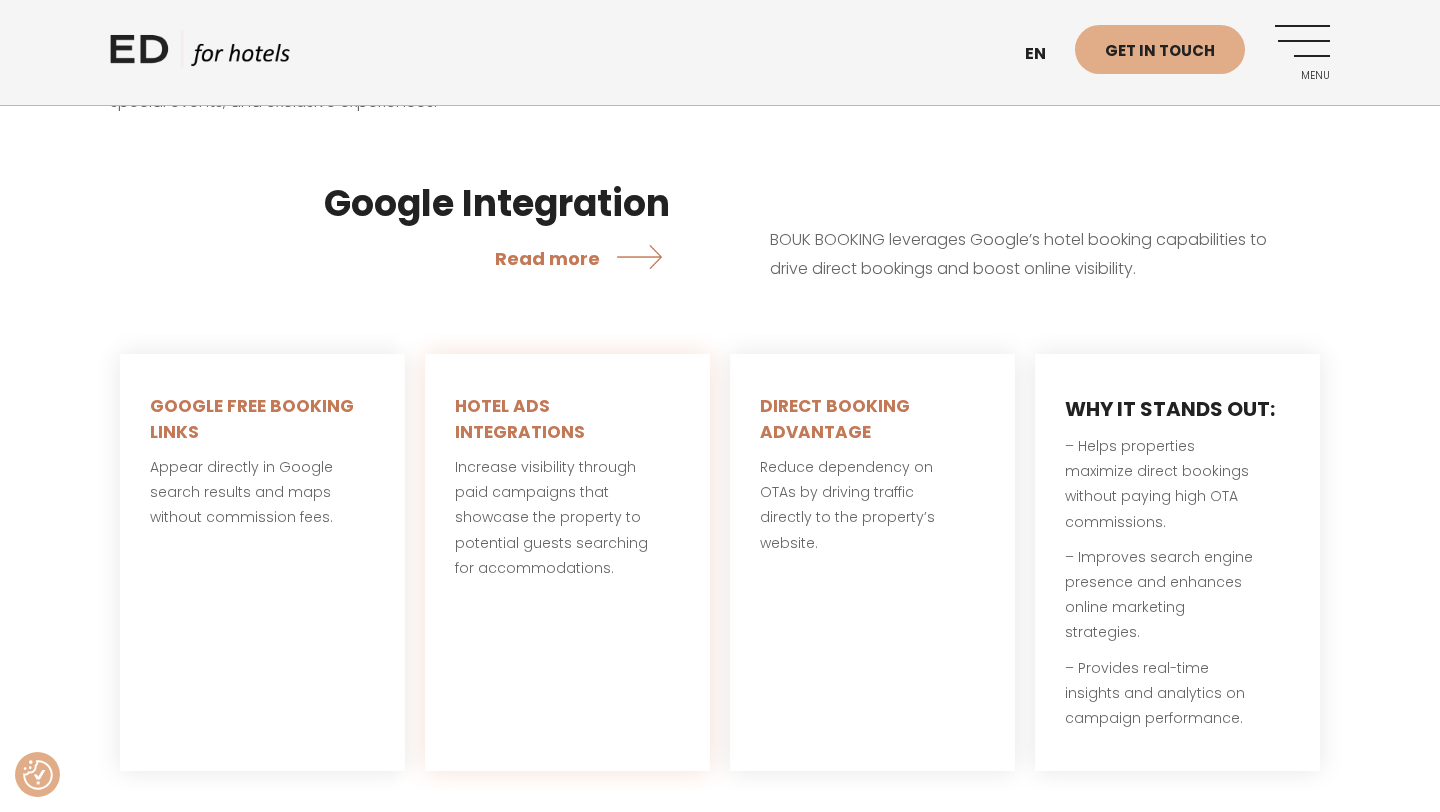 click on "HOTEL ADS INTEGRATIONS" at bounding box center [520, 419] 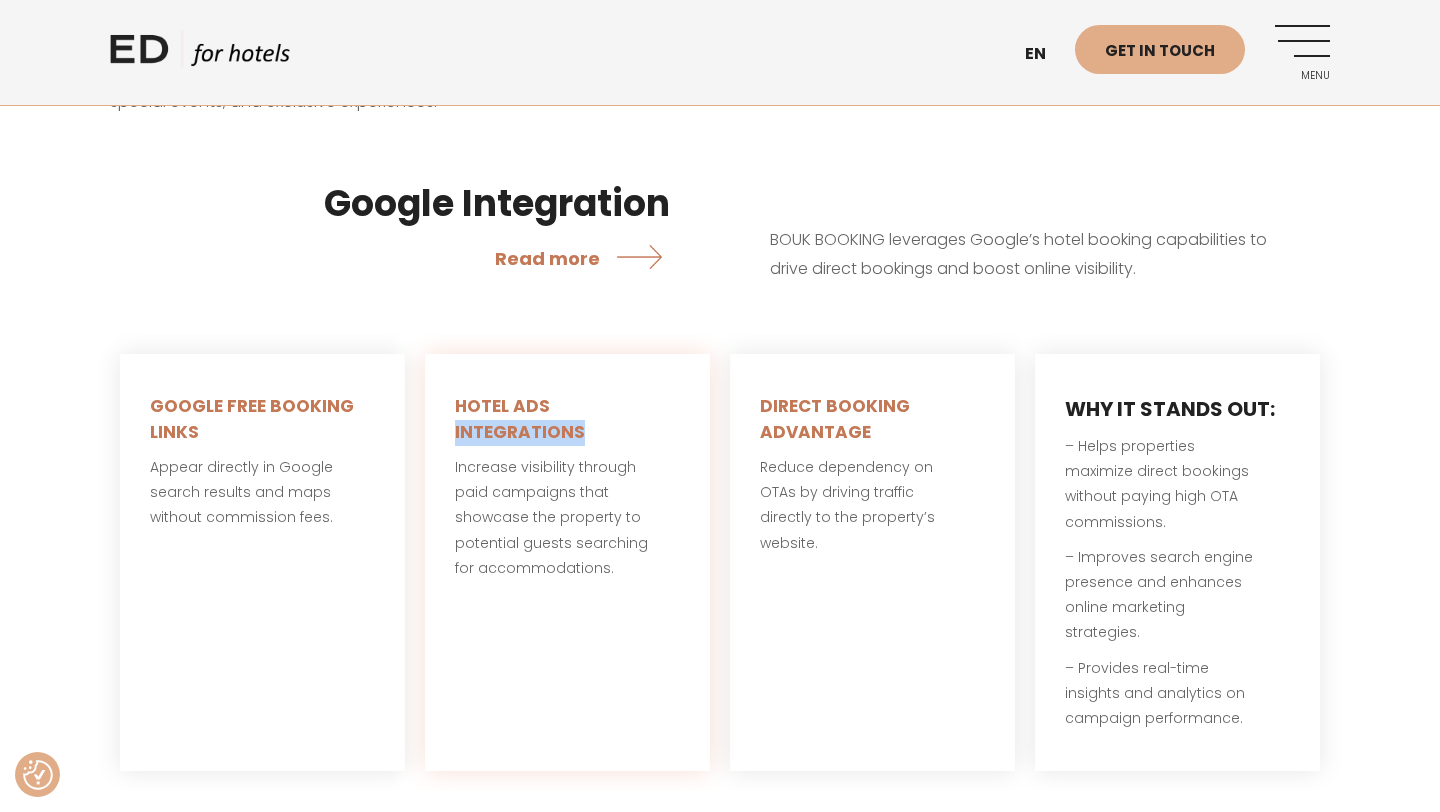 click on "HOTEL ADS INTEGRATIONS" at bounding box center [520, 419] 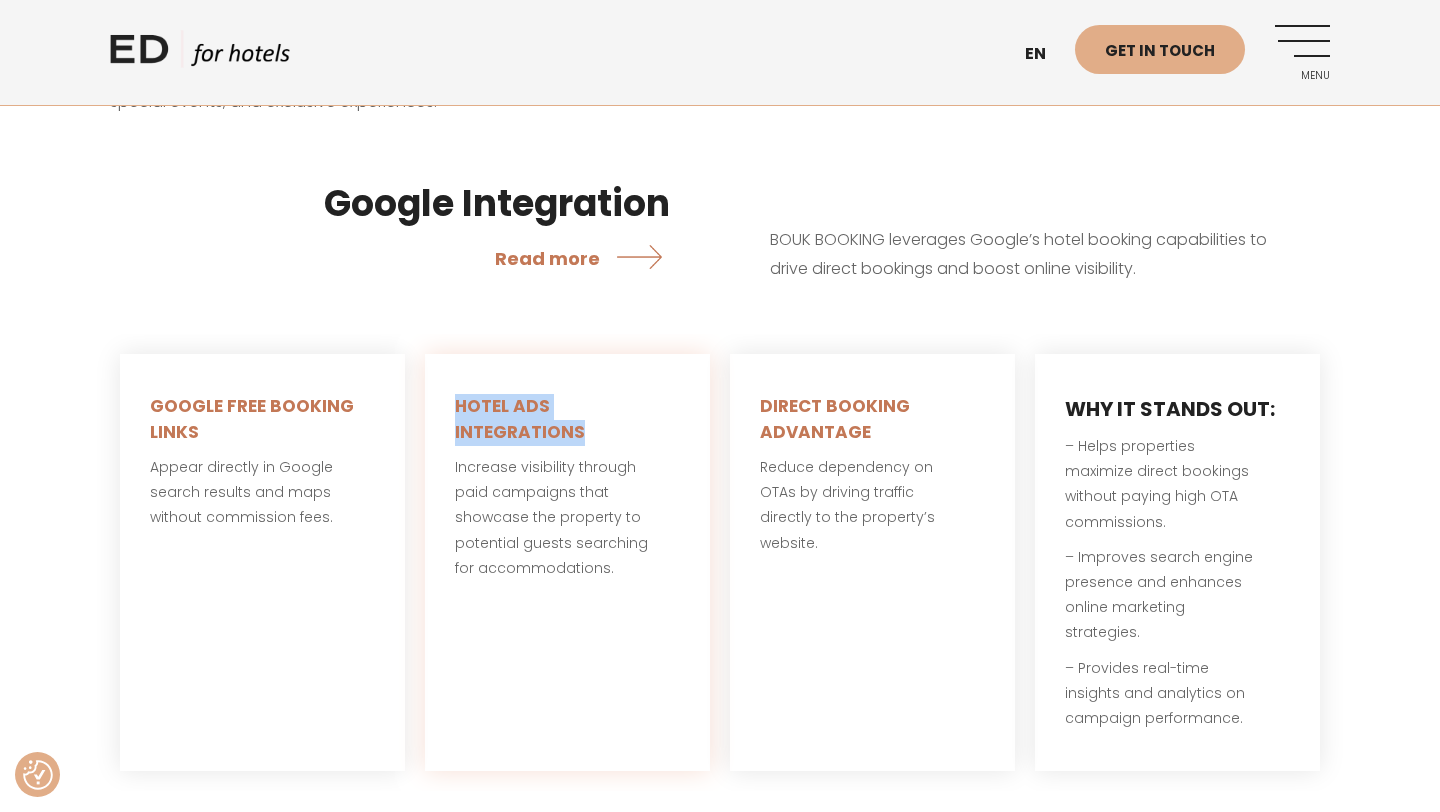 click on "Increase visibility through paid campaigns that showcase the property to potential guests searching for accommodations." at bounding box center (567, 518) 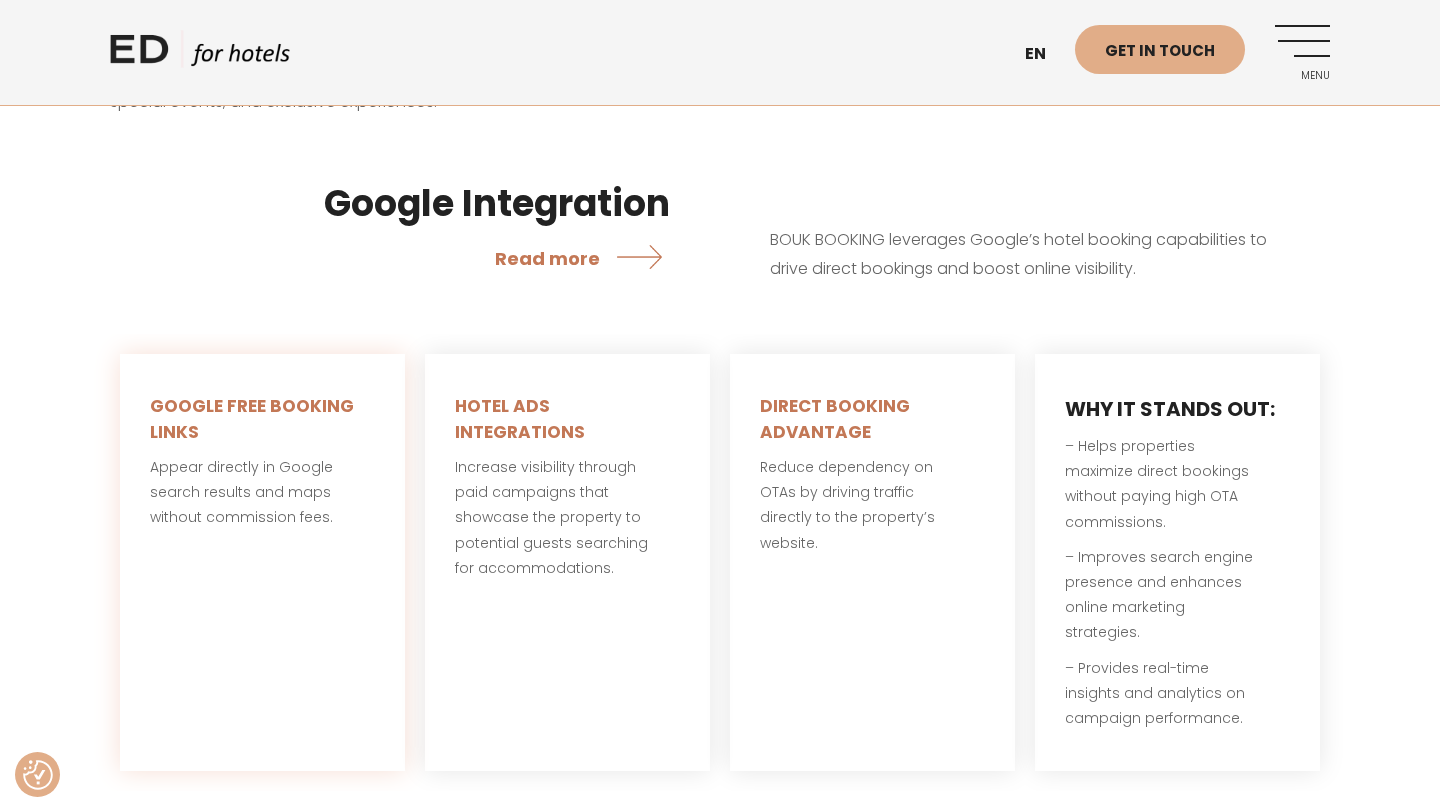 click on "Appear directly in Google search results and maps without commission fees." at bounding box center (262, 493) 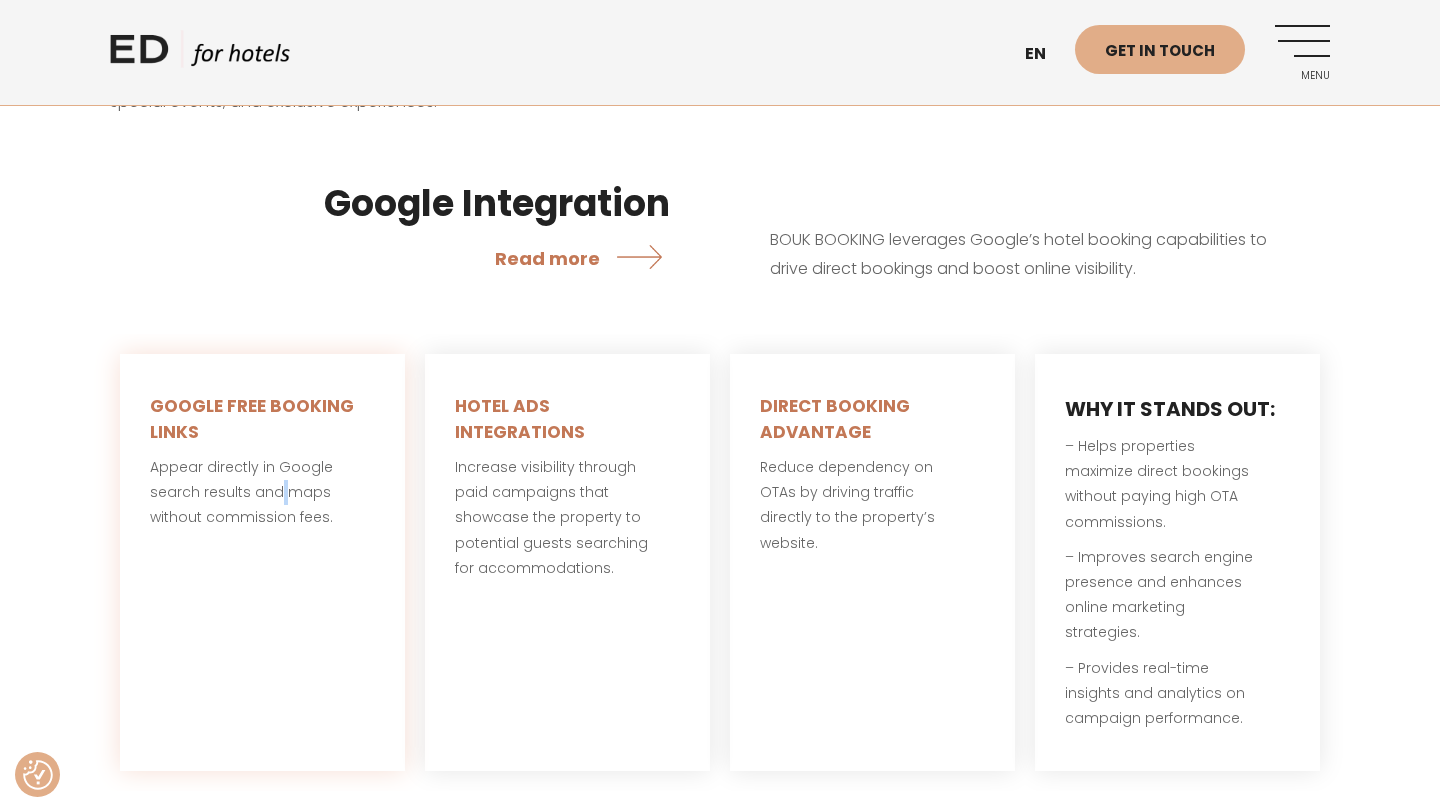 click on "Appear directly in Google search results and maps without commission fees." at bounding box center [262, 493] 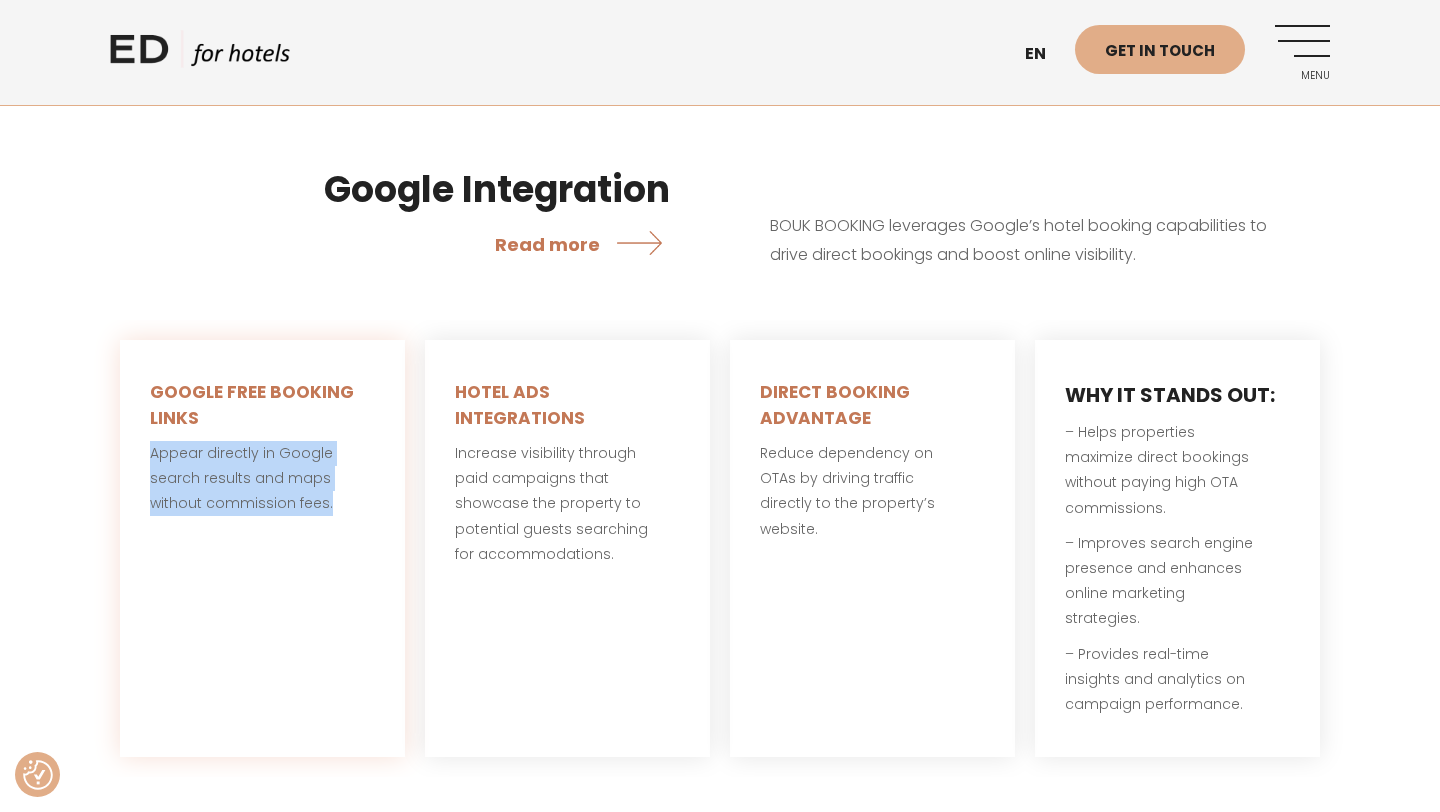 click on "Appear directly in Google search results and maps without commission fees." at bounding box center (241, 478) 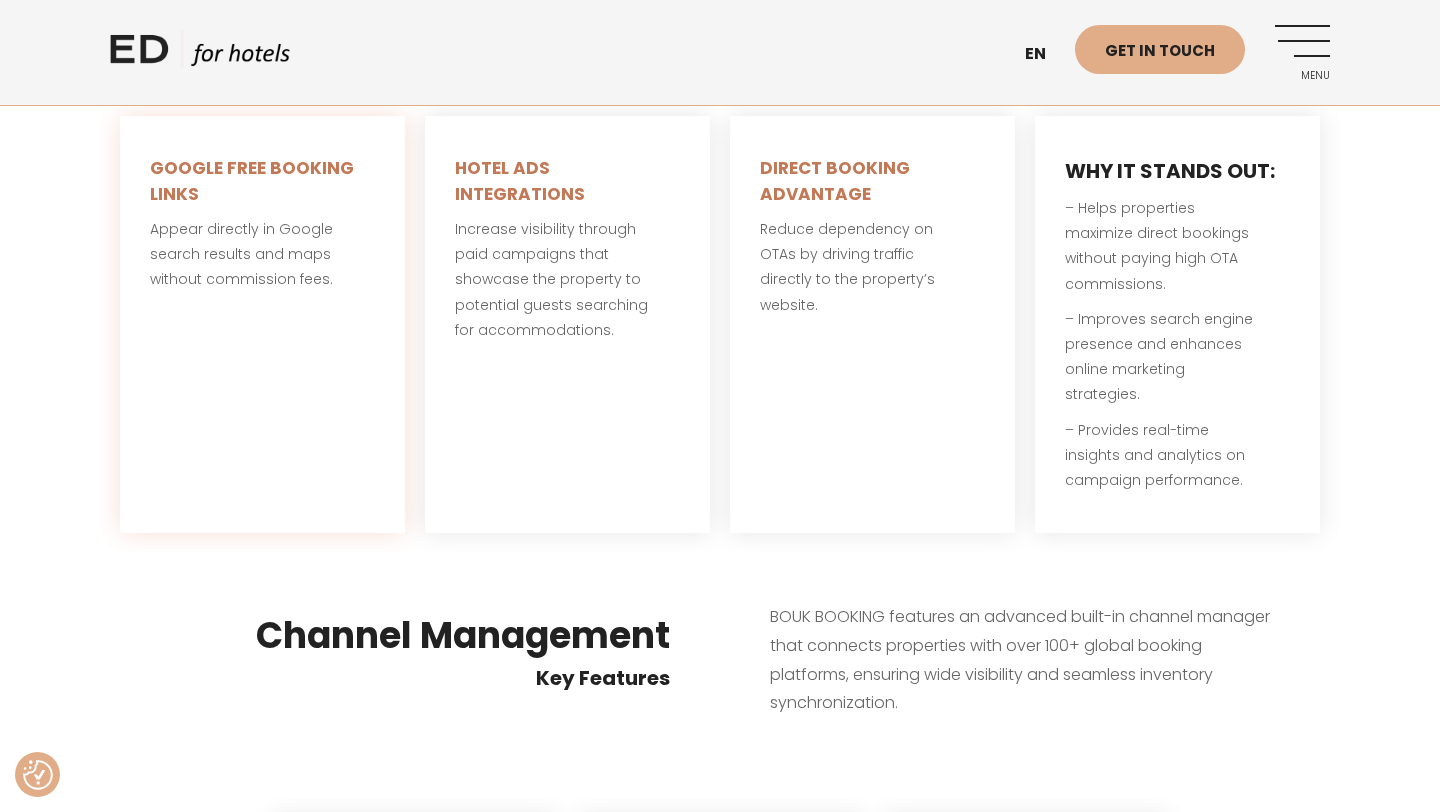 scroll, scrollTop: 4150, scrollLeft: 0, axis: vertical 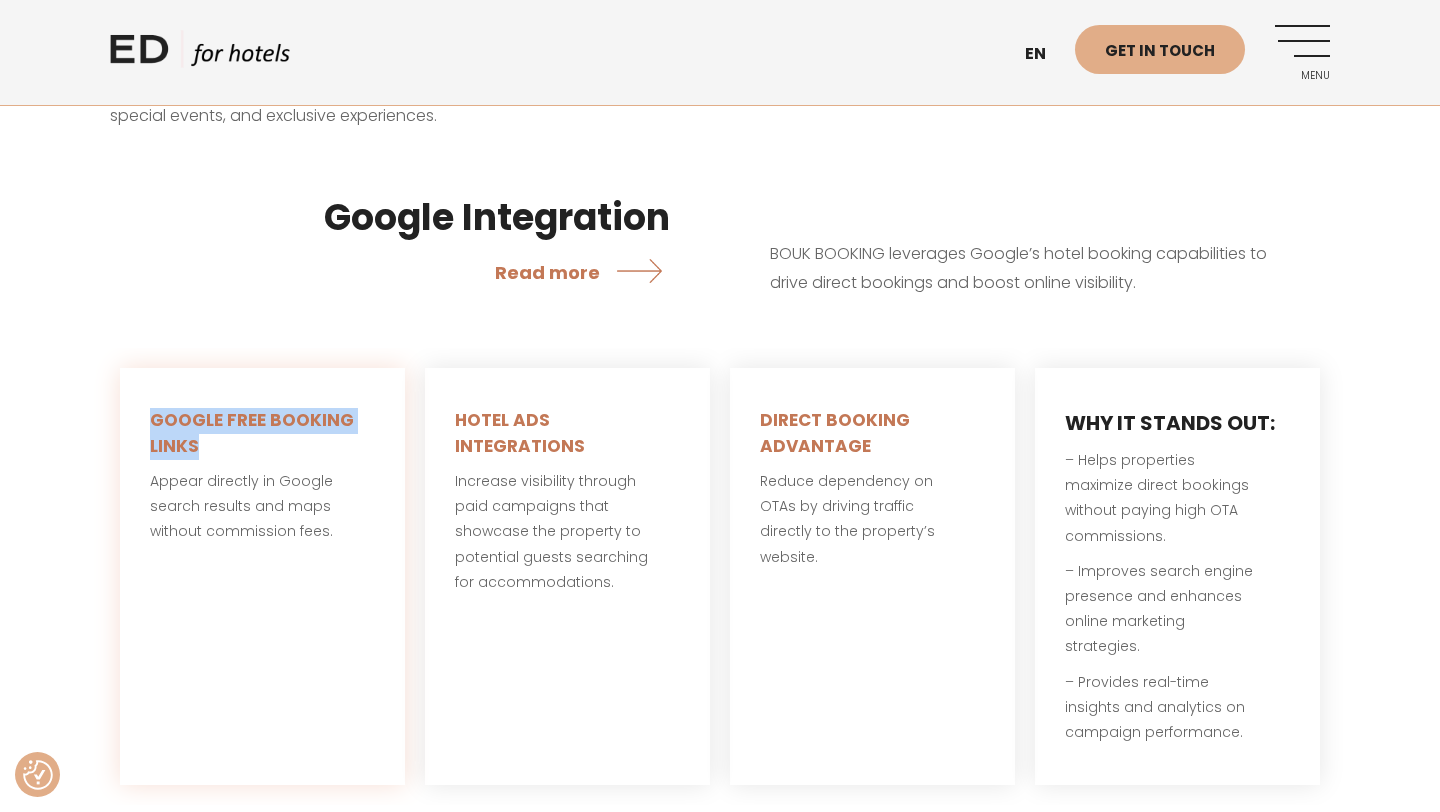 drag, startPoint x: 267, startPoint y: 381, endPoint x: 126, endPoint y: 319, distance: 154.02922 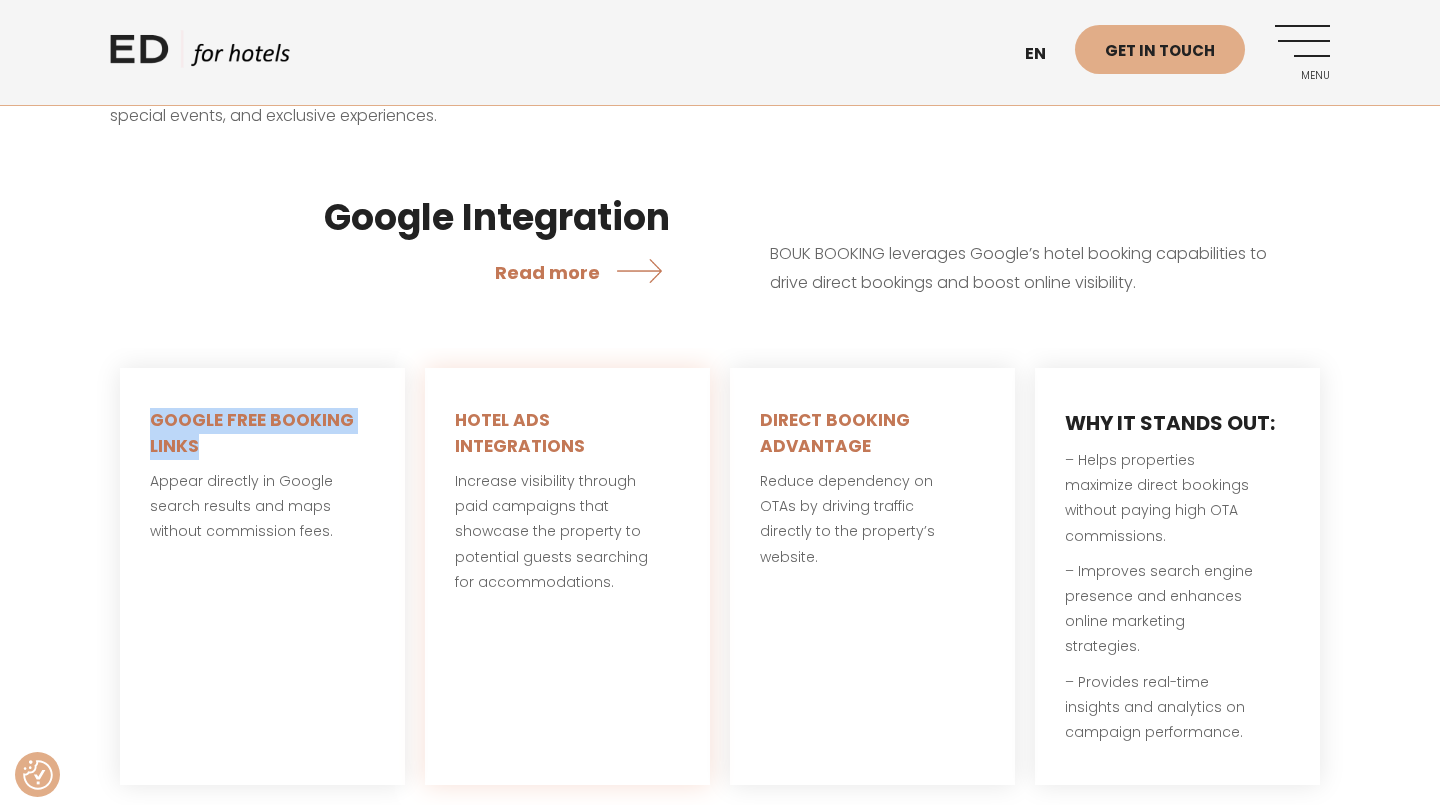 copy on "GOOGLE FREE BOOKING LINKS" 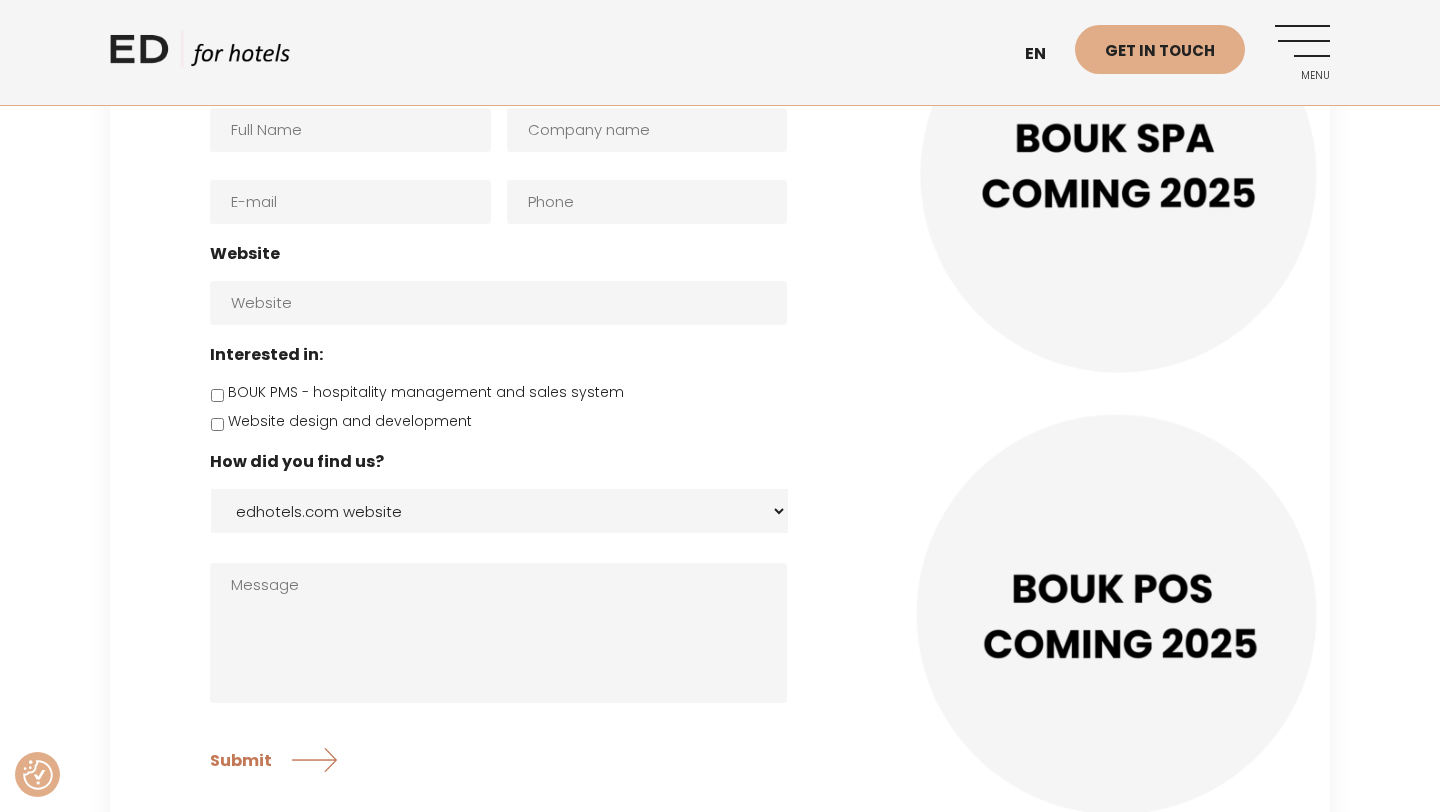 scroll, scrollTop: 7537, scrollLeft: 0, axis: vertical 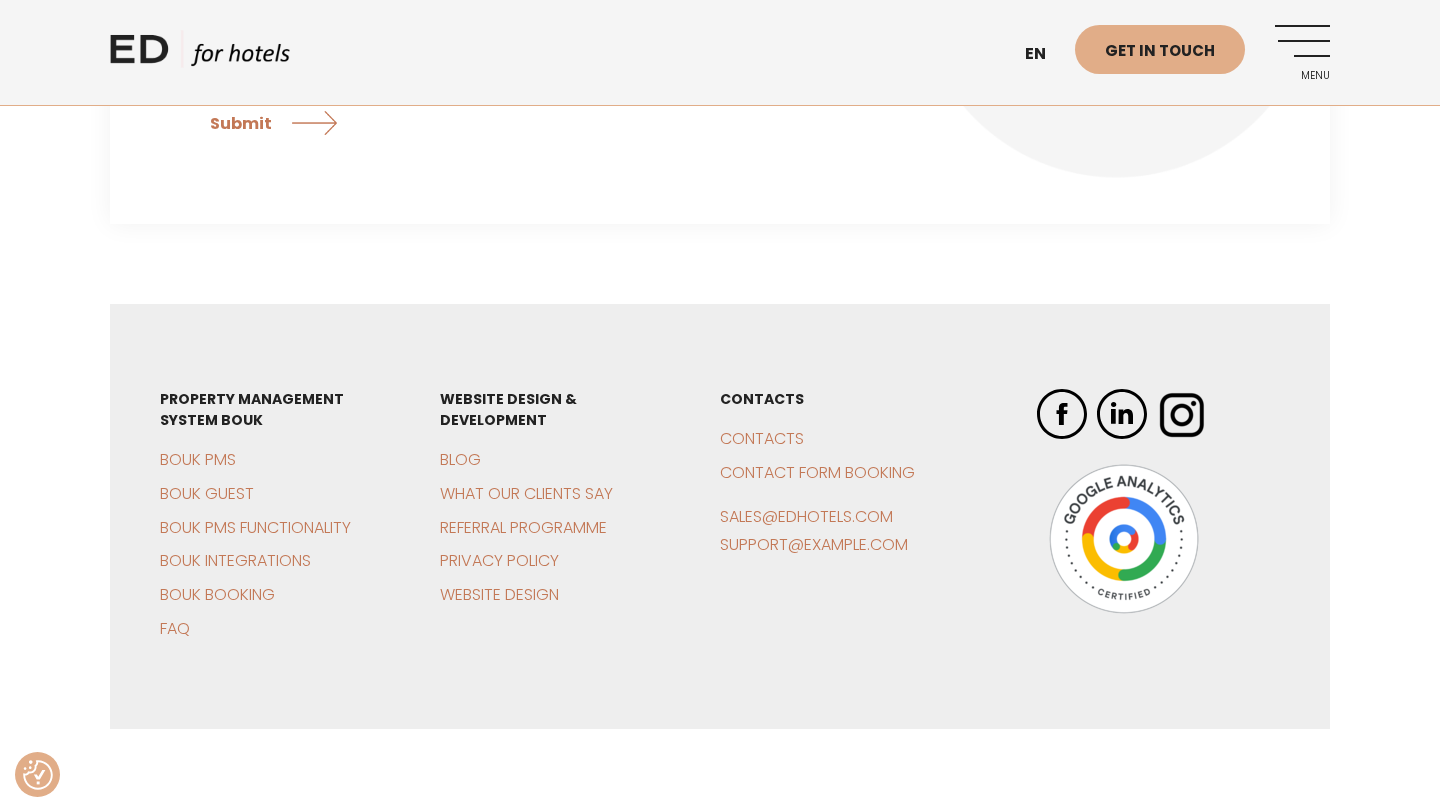 click on "Menu" at bounding box center [1302, 52] 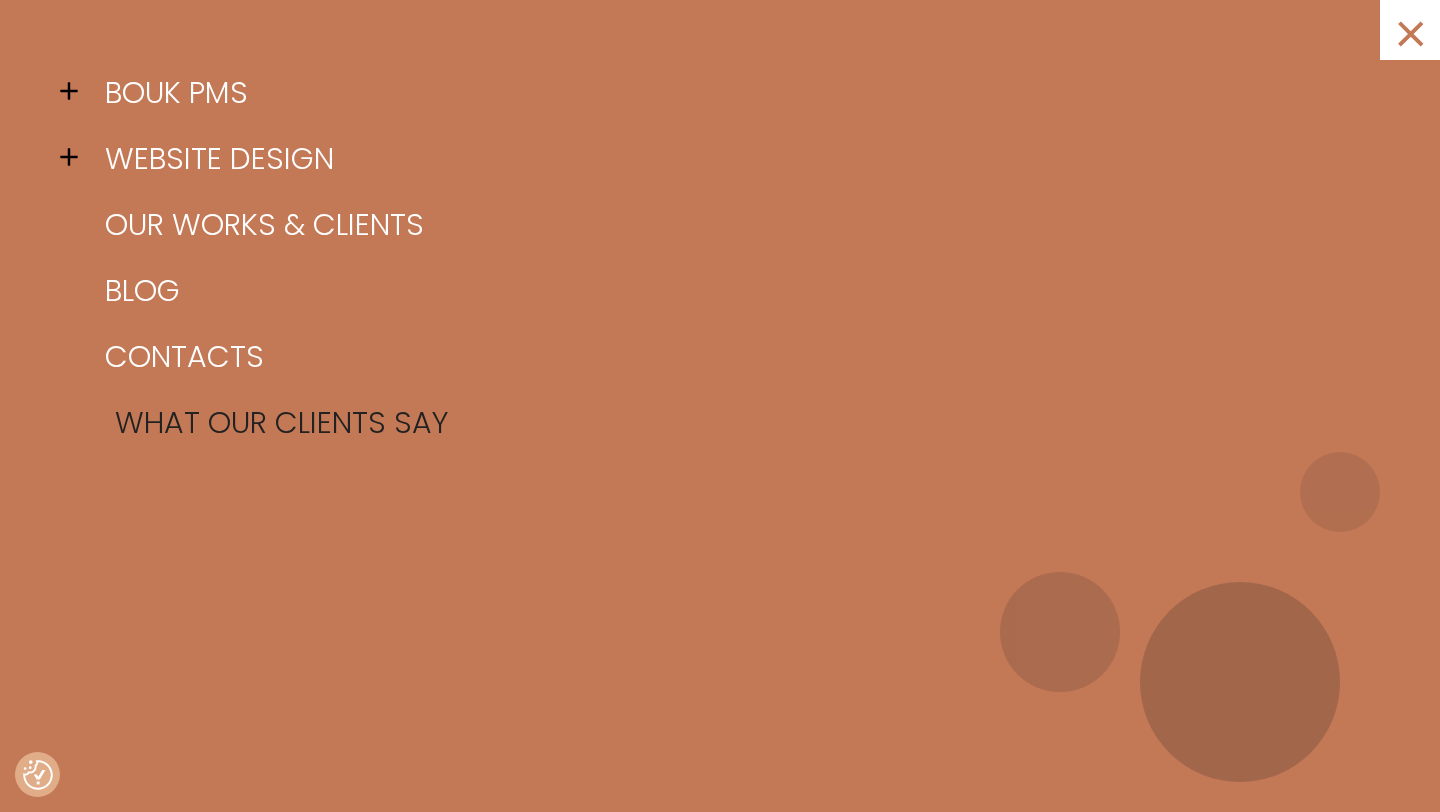 click on "What our clients say" at bounding box center [745, 423] 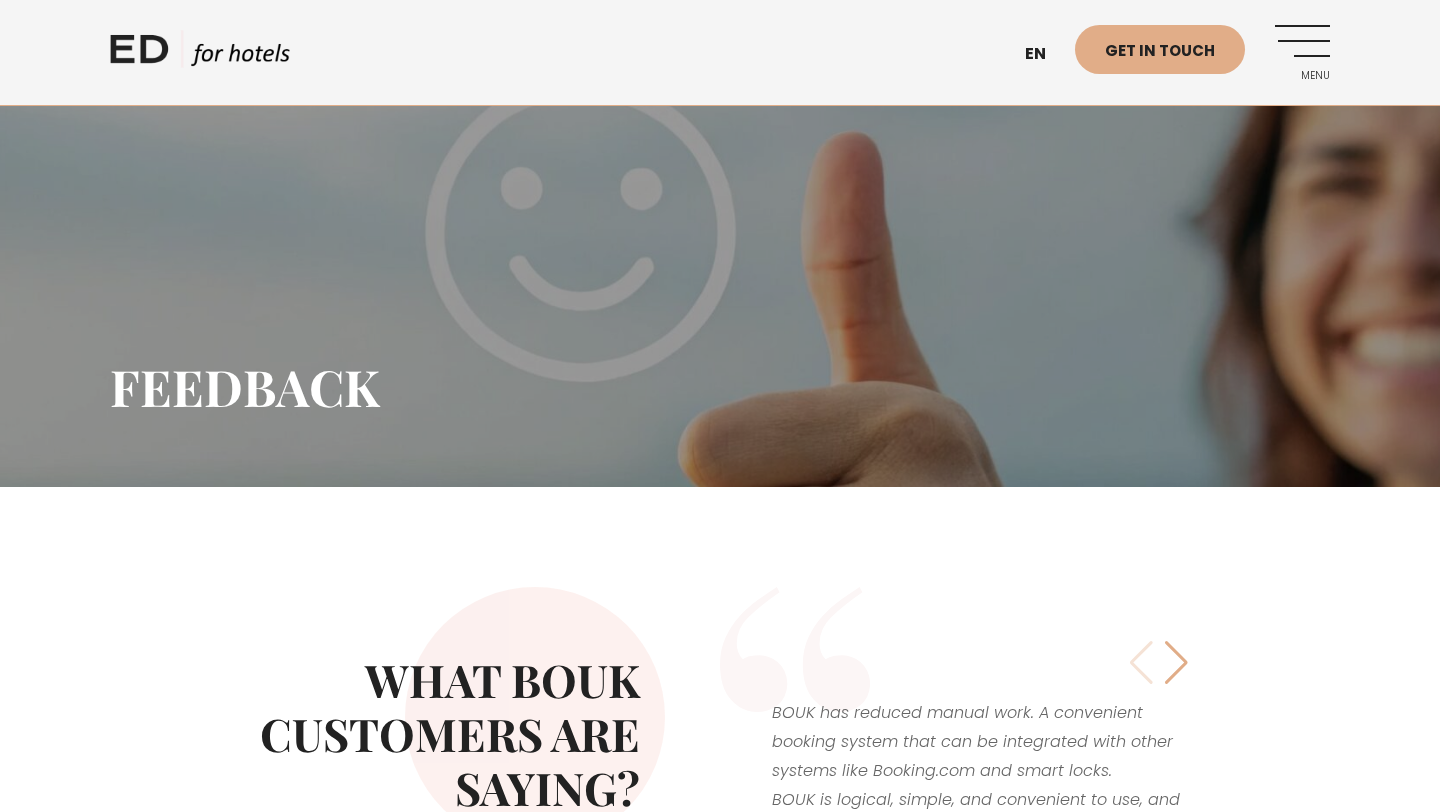 scroll, scrollTop: 0, scrollLeft: 0, axis: both 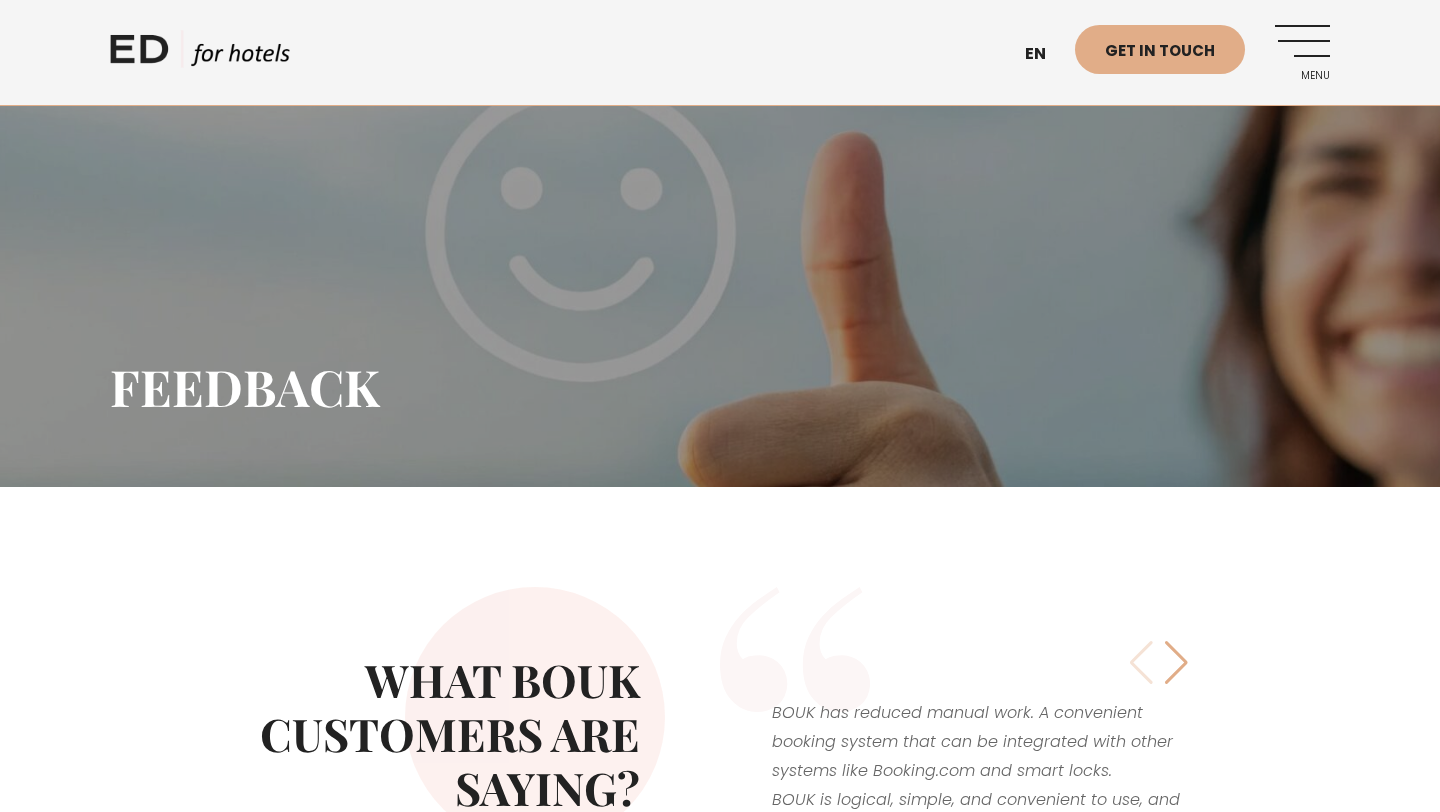 click on "Menu" at bounding box center [1302, 52] 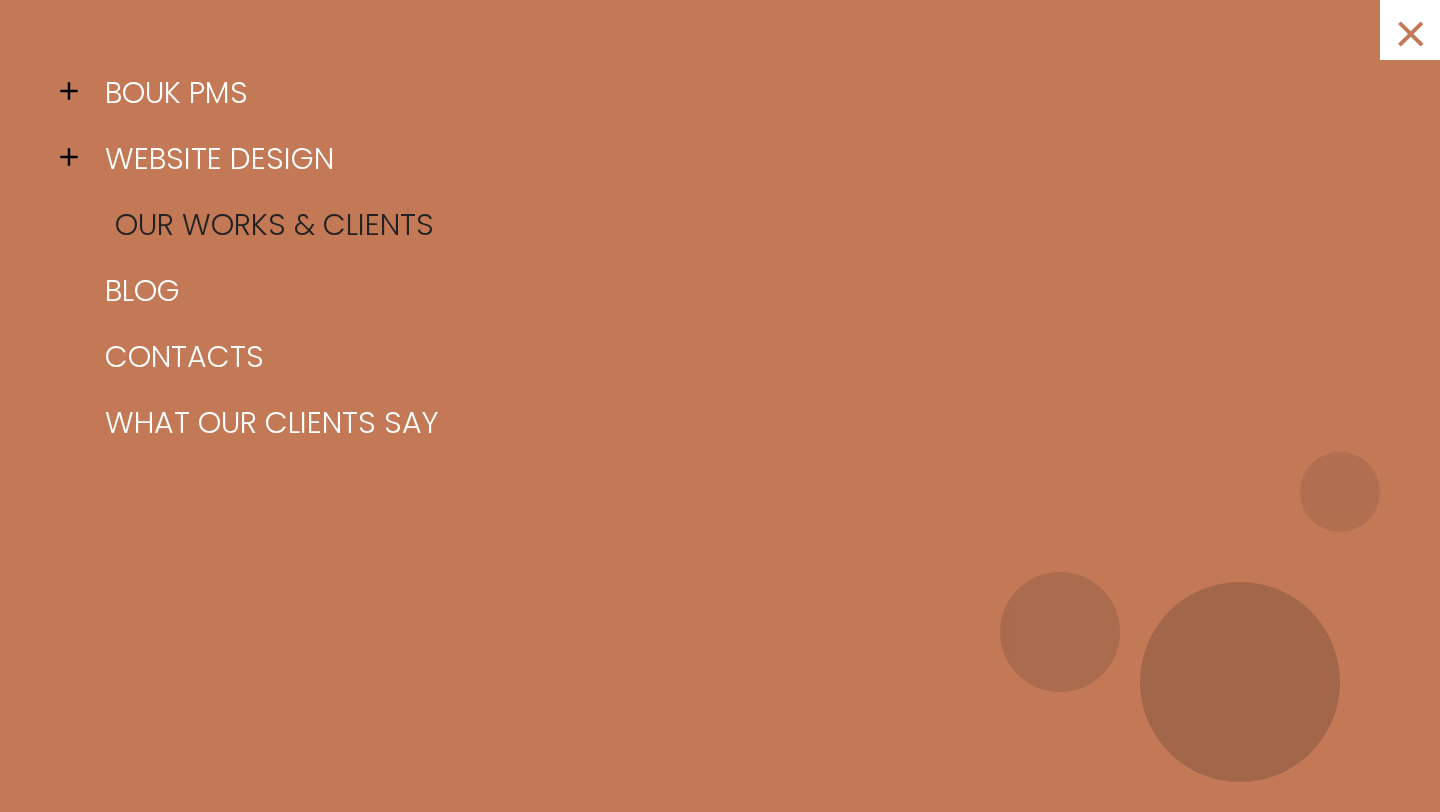 click on "Our works & clients" at bounding box center (745, 225) 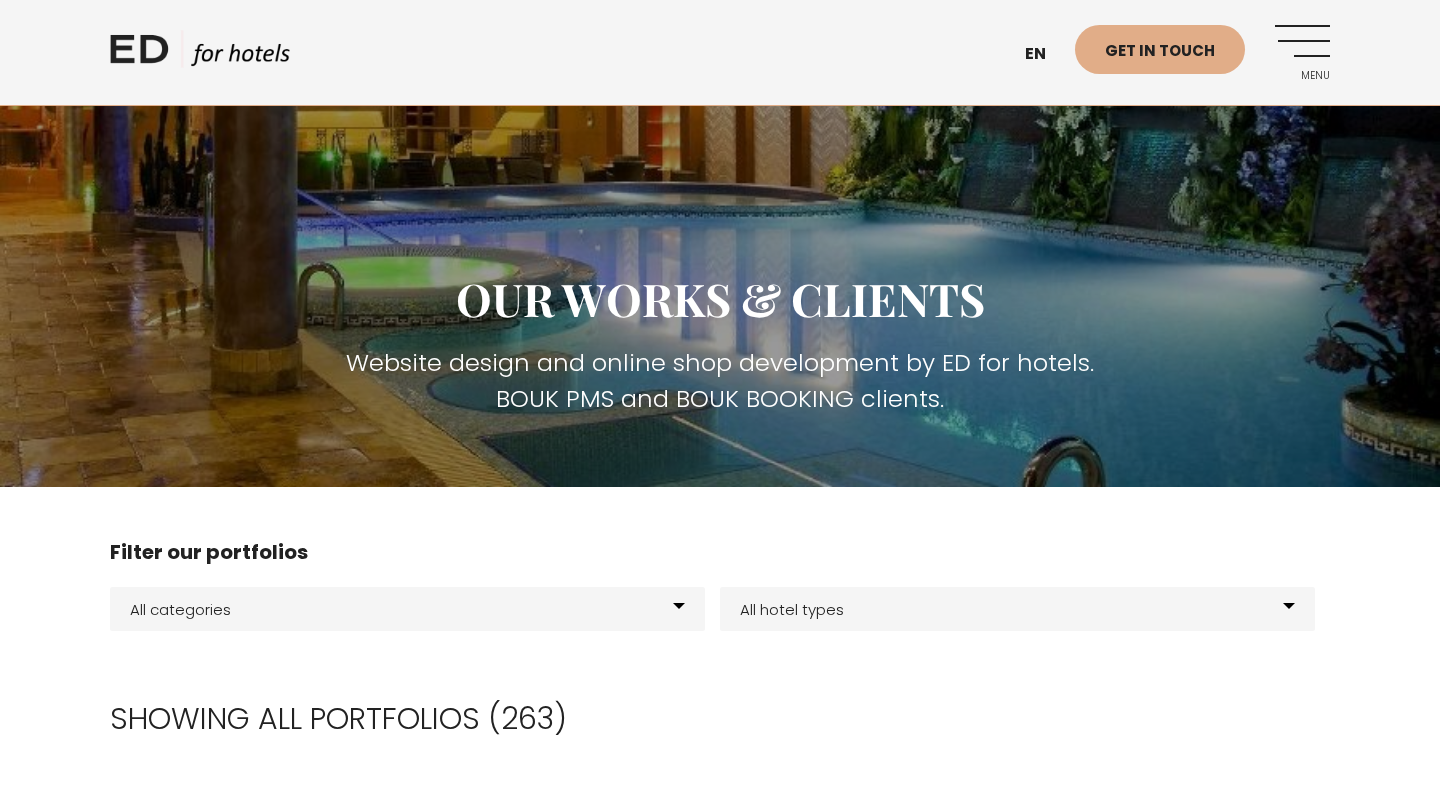 scroll, scrollTop: 0, scrollLeft: 0, axis: both 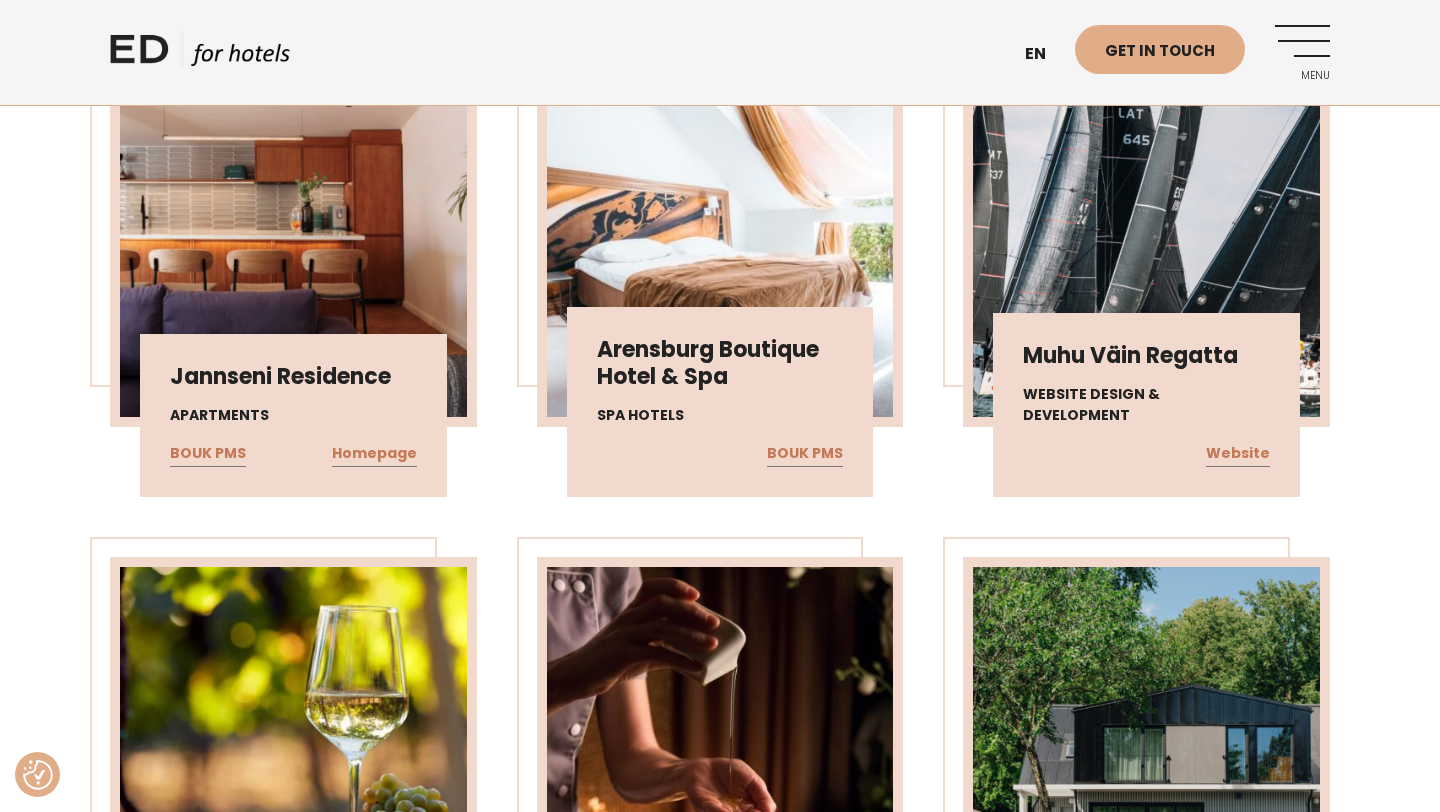 checkbox on "true" 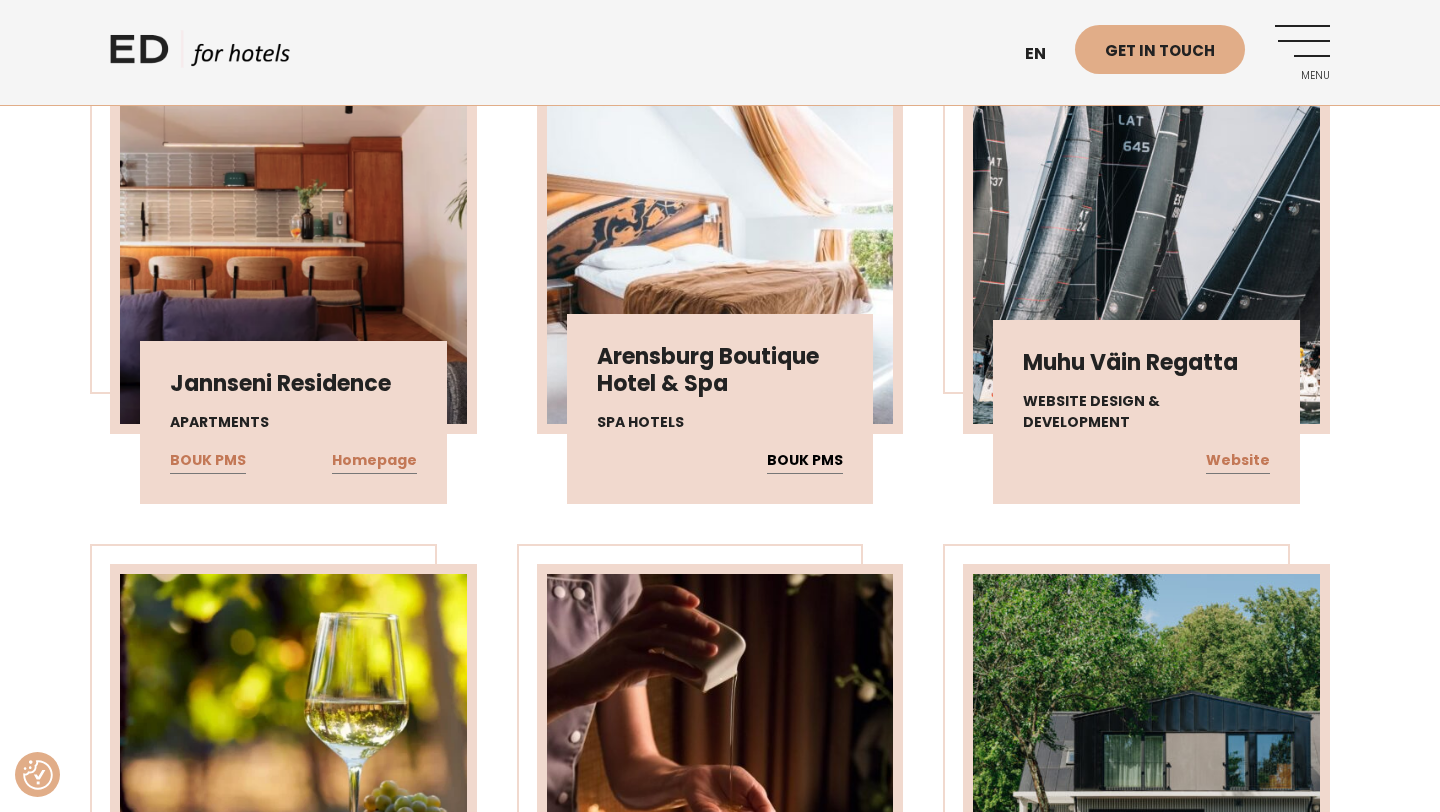 click on "BOUK PMS" at bounding box center (805, 461) 